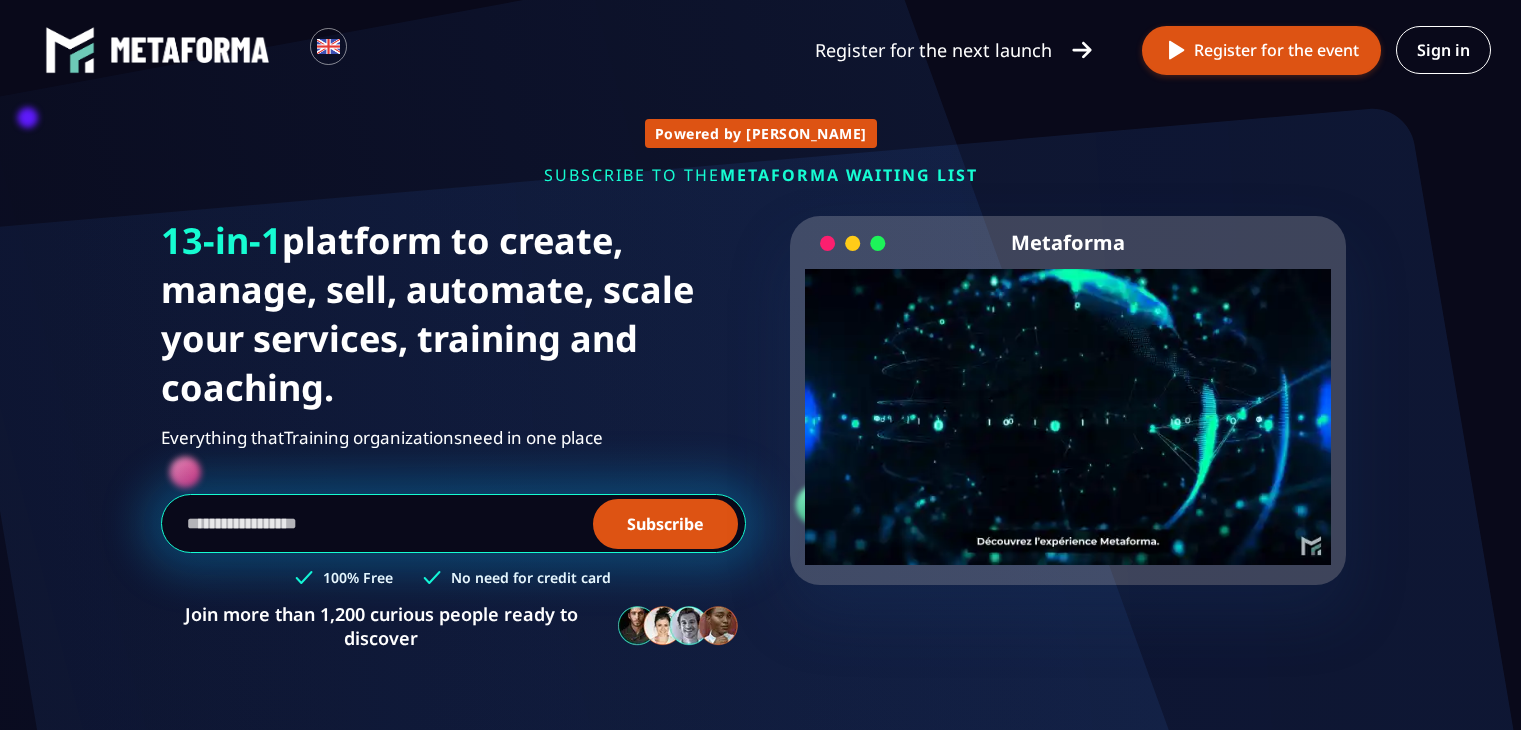 scroll, scrollTop: 0, scrollLeft: 0, axis: both 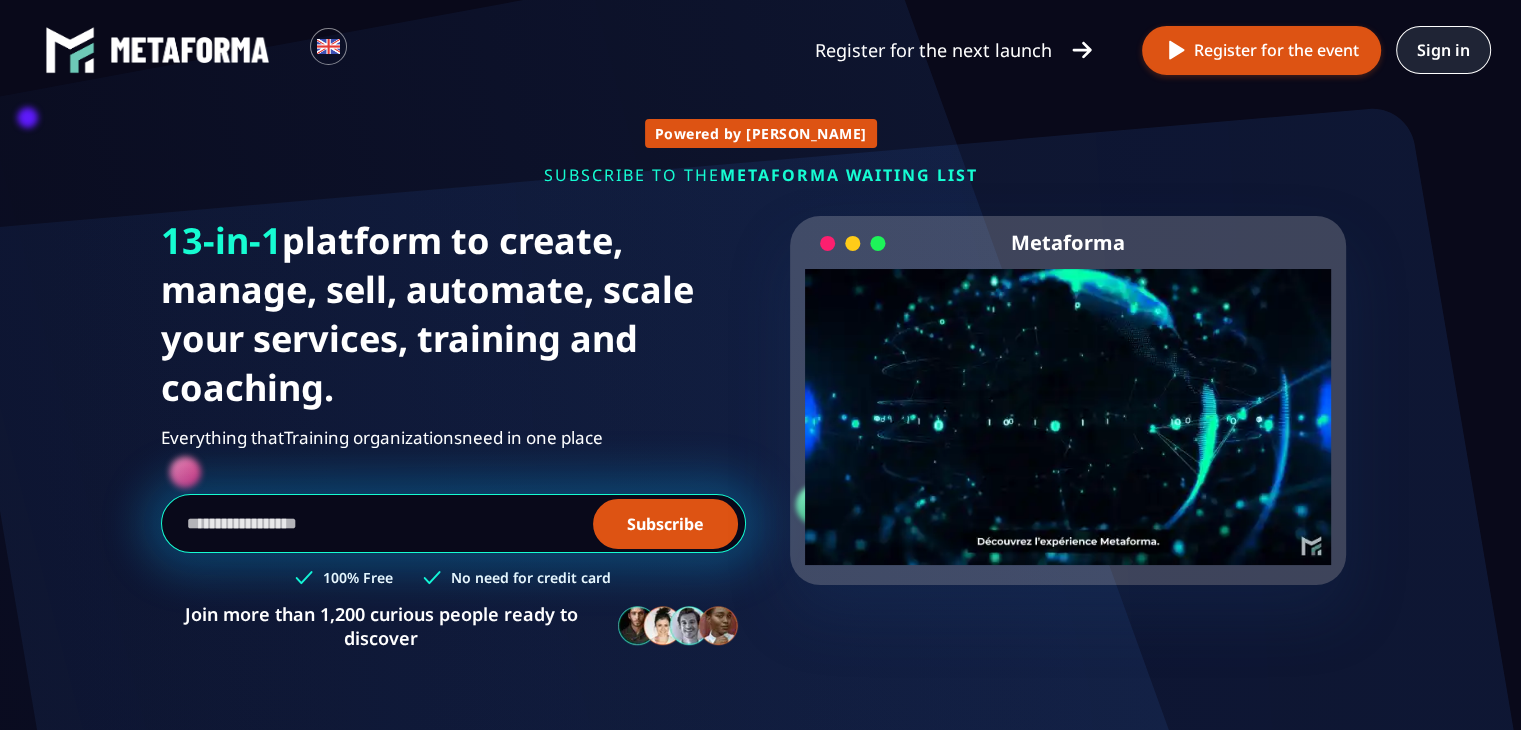 click on "Sign in" at bounding box center (1443, 50) 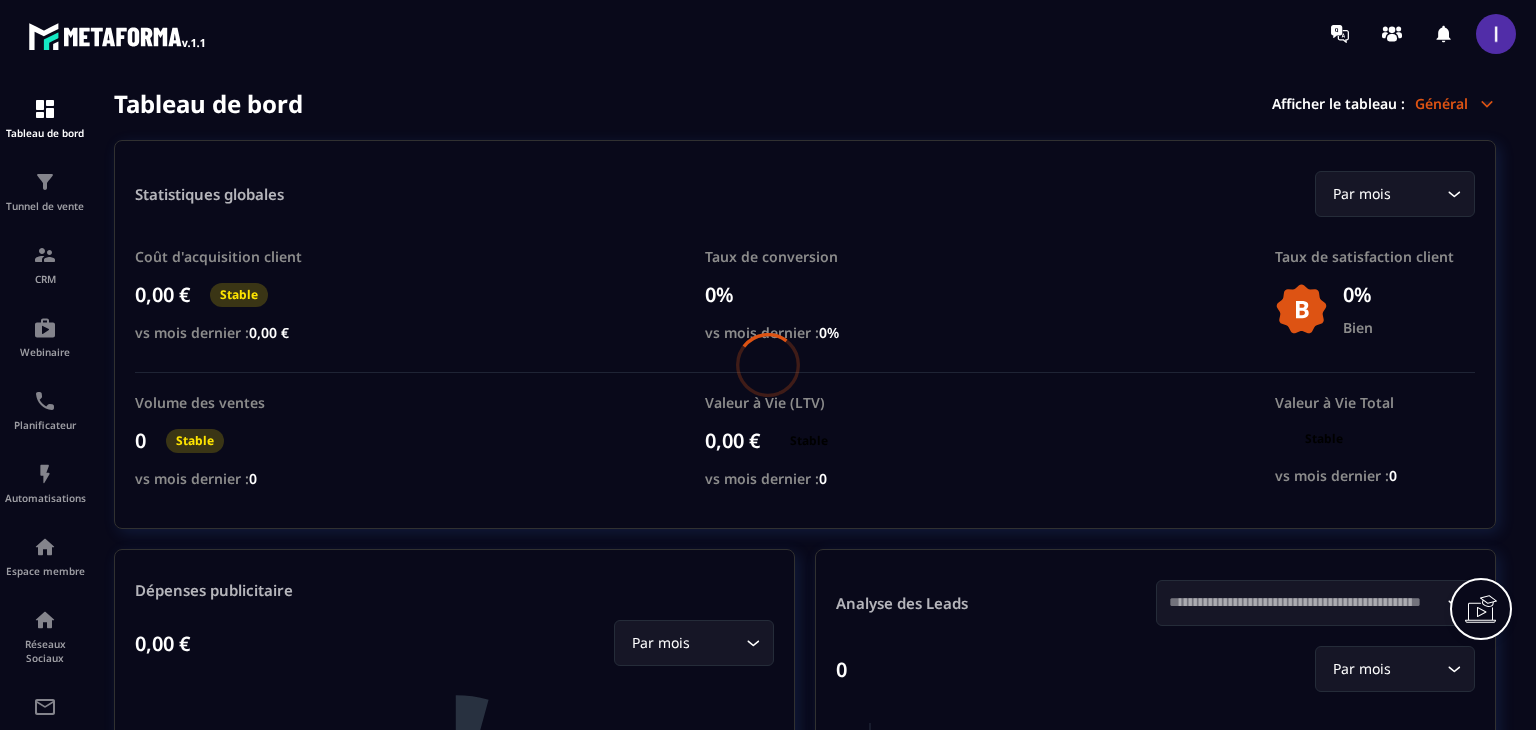 scroll, scrollTop: 0, scrollLeft: 0, axis: both 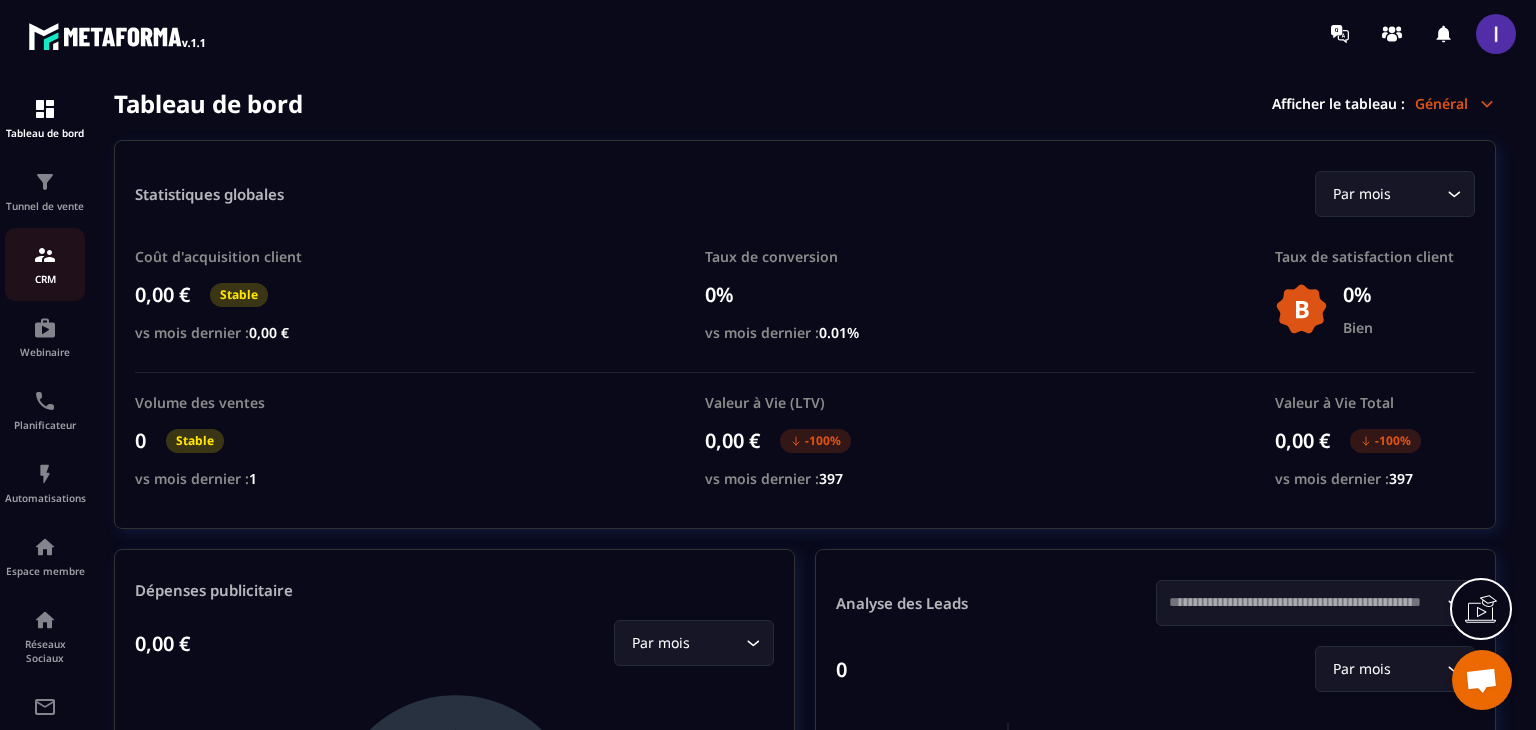 click on "CRM" at bounding box center (45, 279) 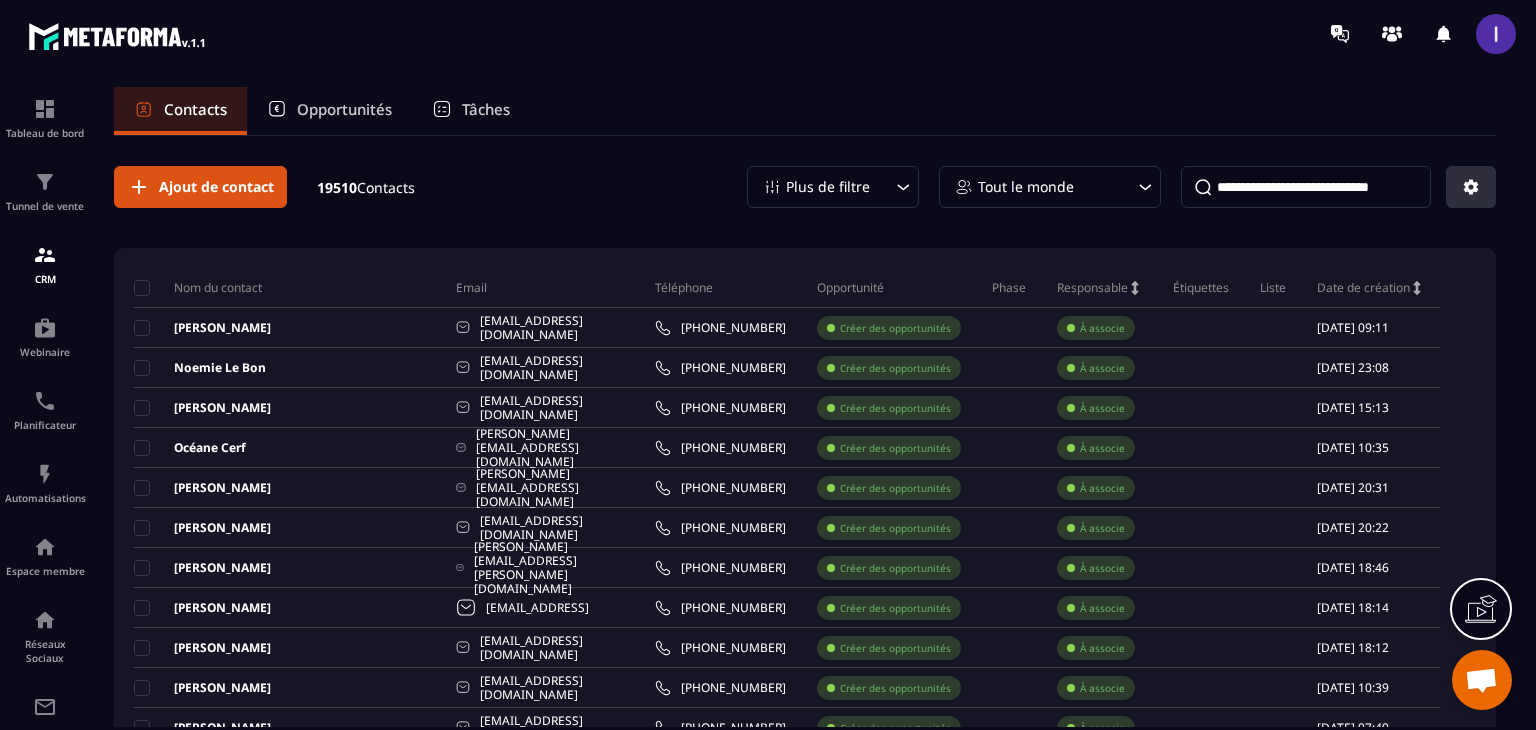 click 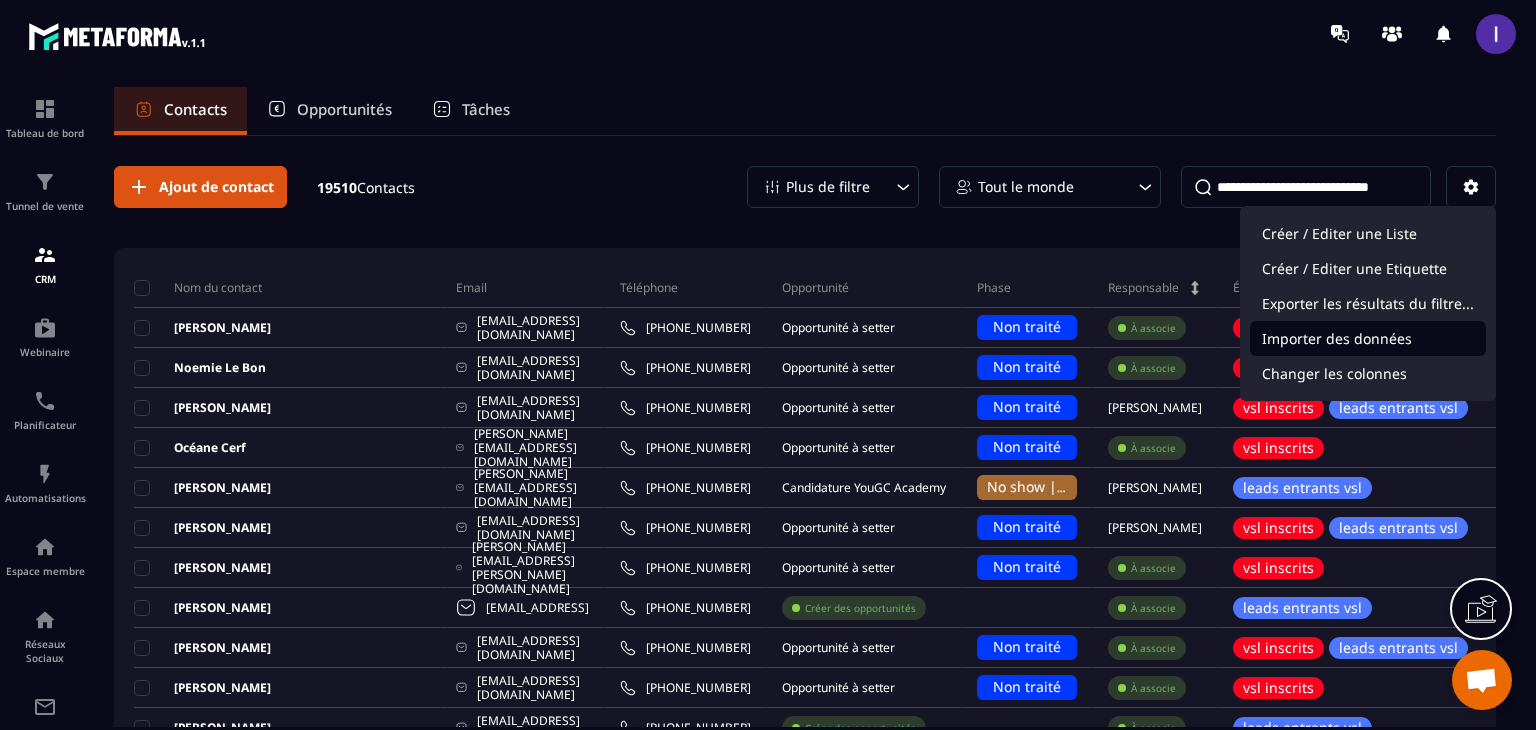 click on "Importer des données" at bounding box center (1368, 338) 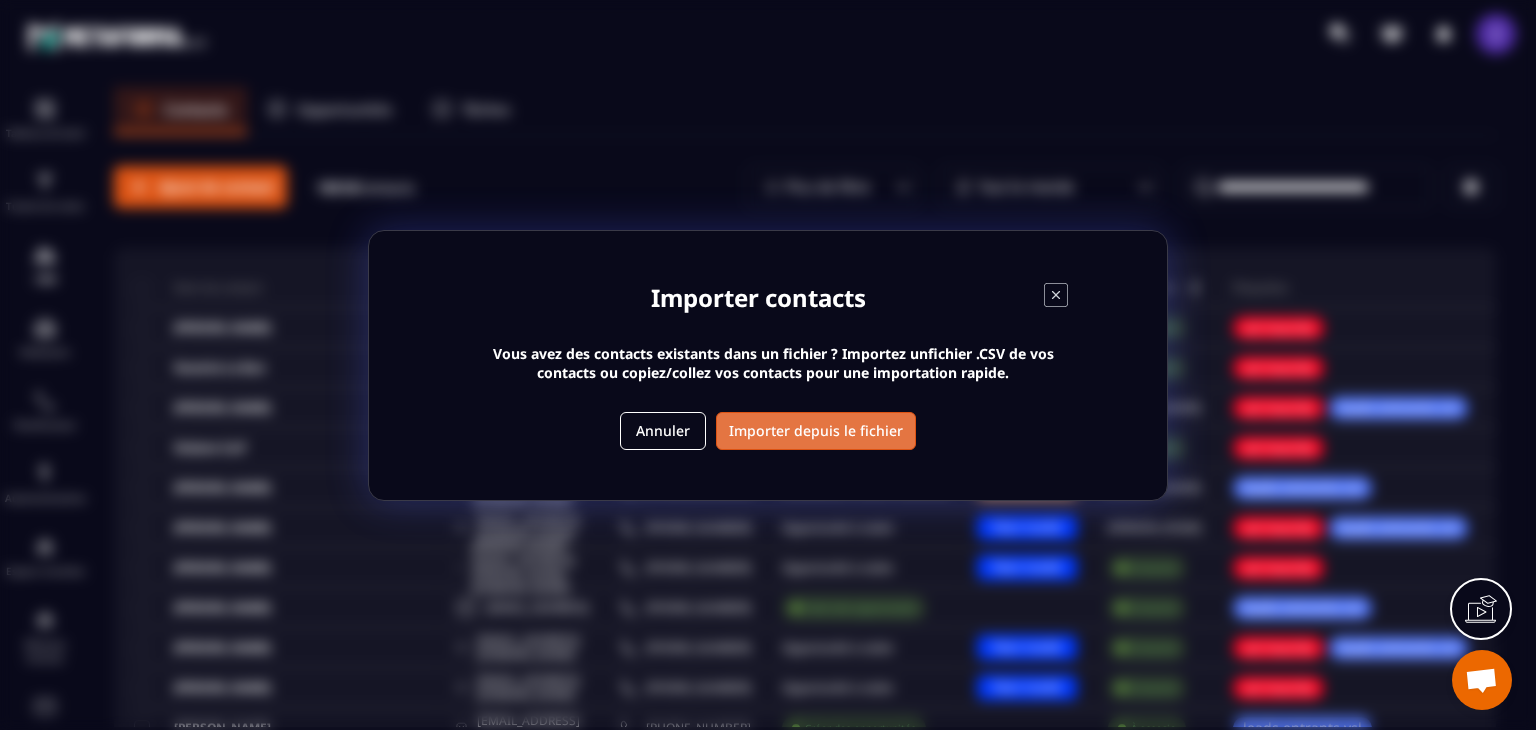 click on "Importer depuis le fichier" at bounding box center [816, 431] 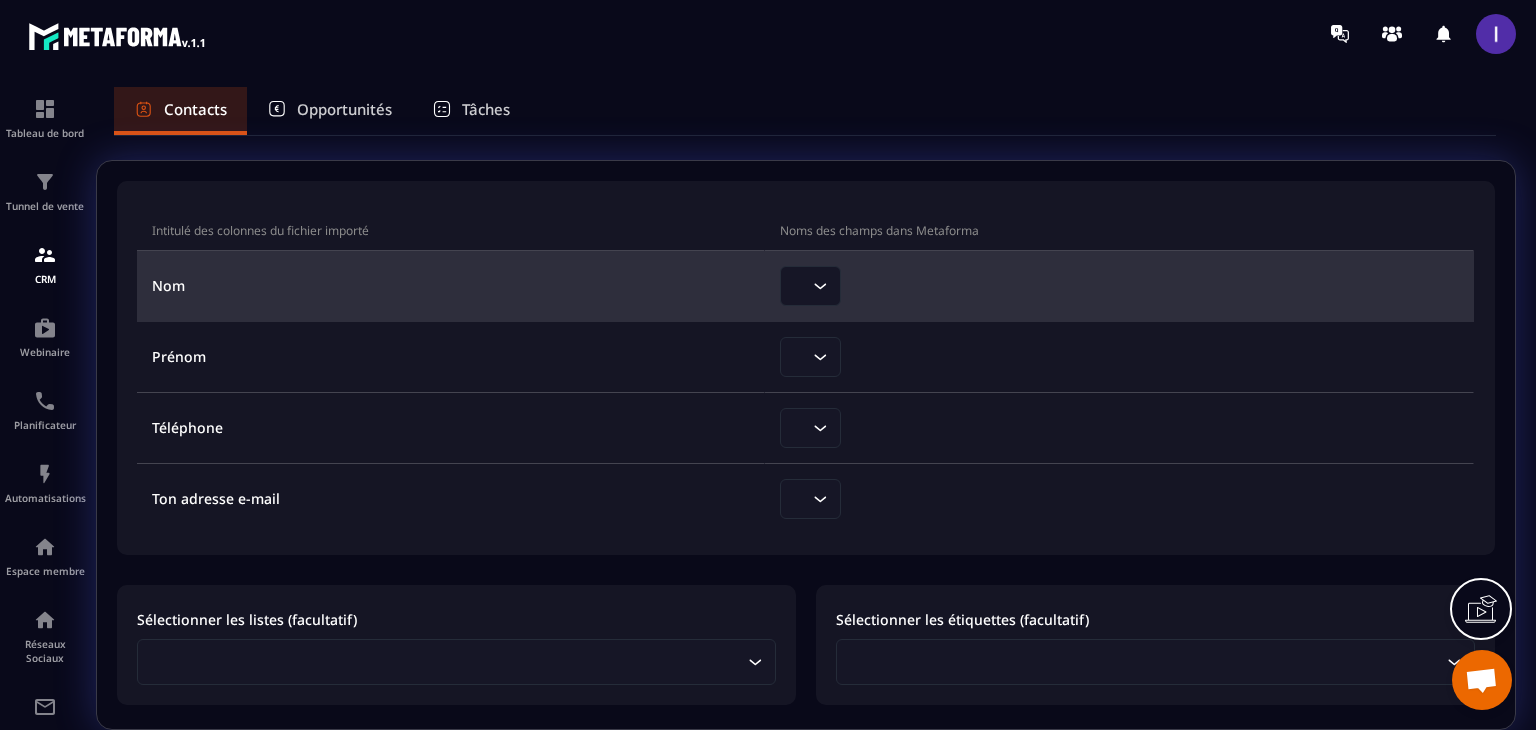 click 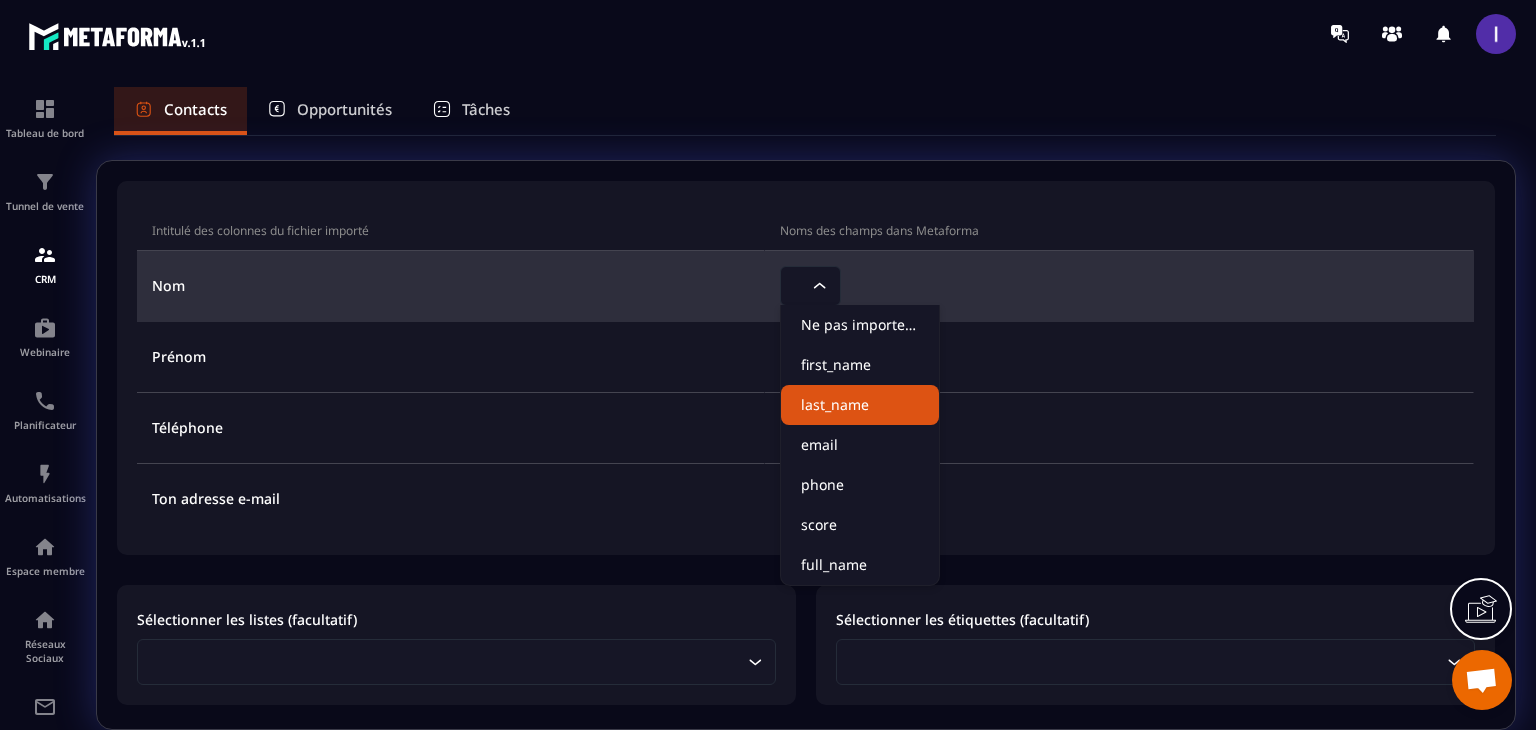 click on "last_name" 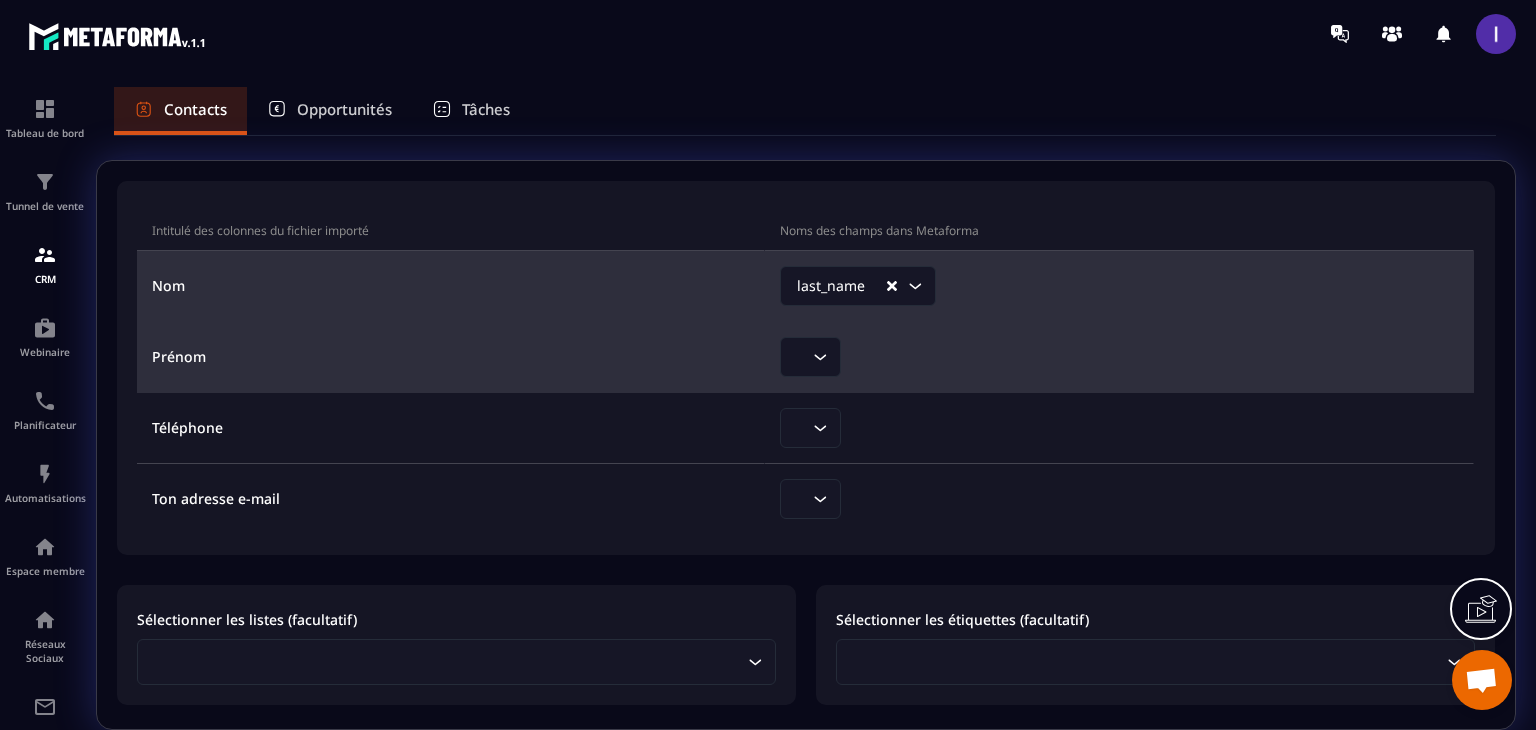 click 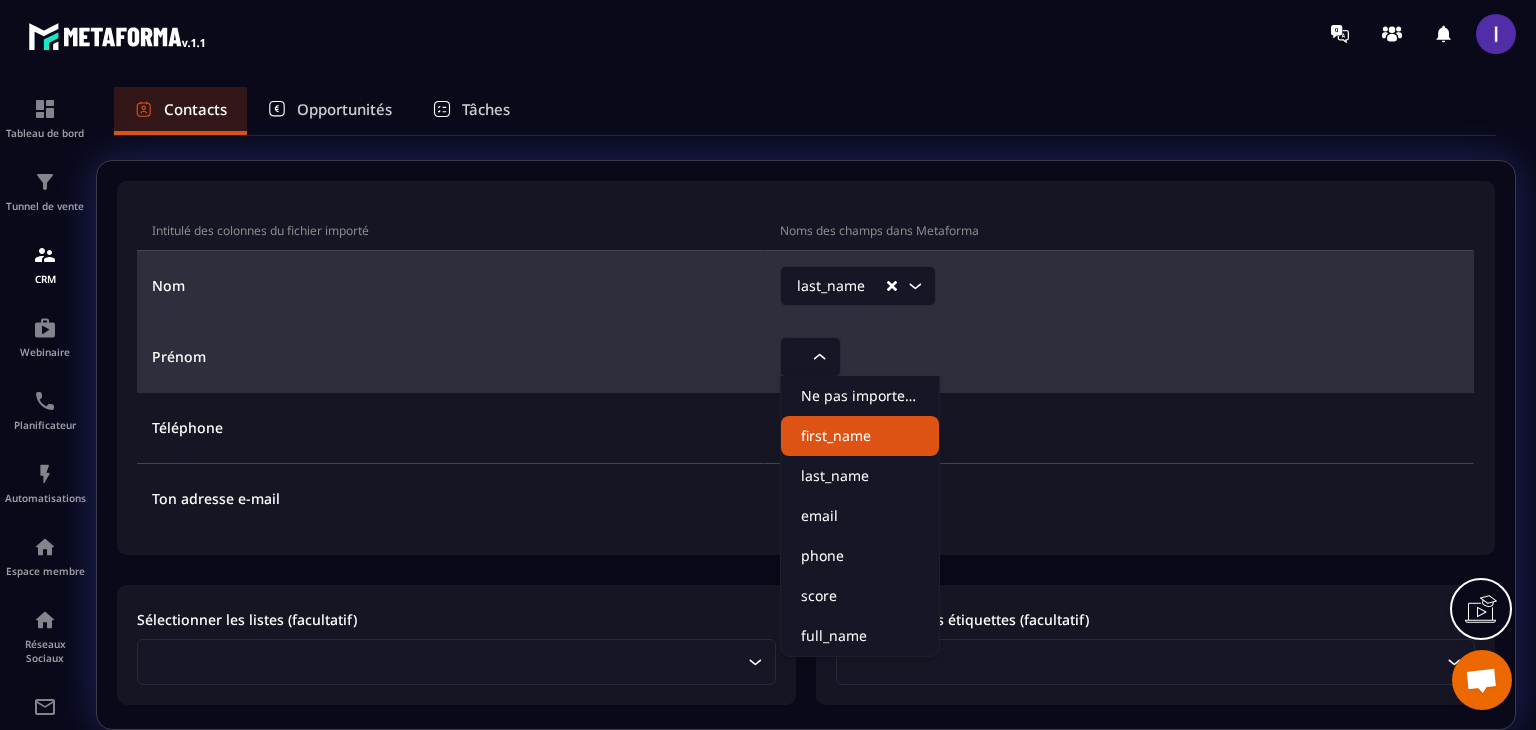 click on "first_name" 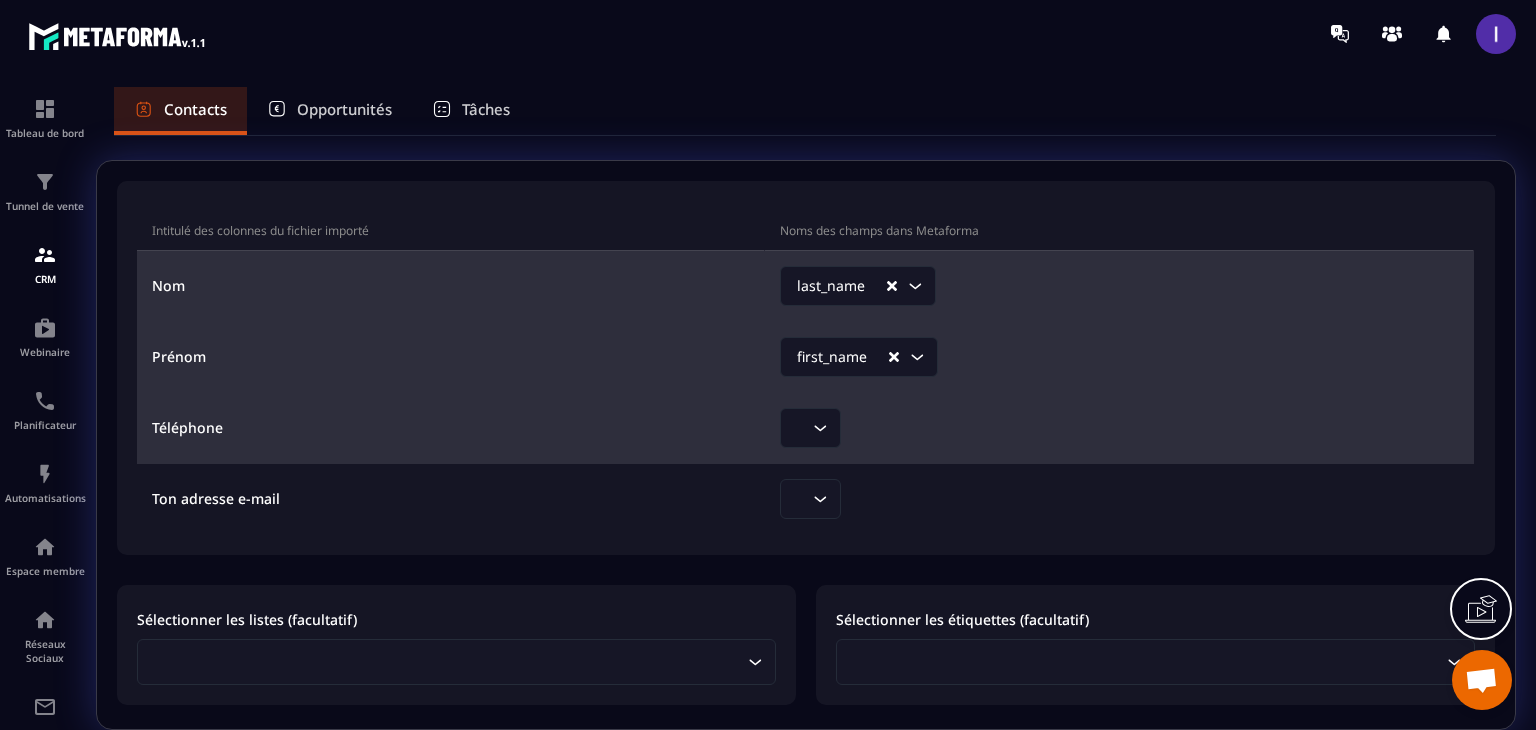 click 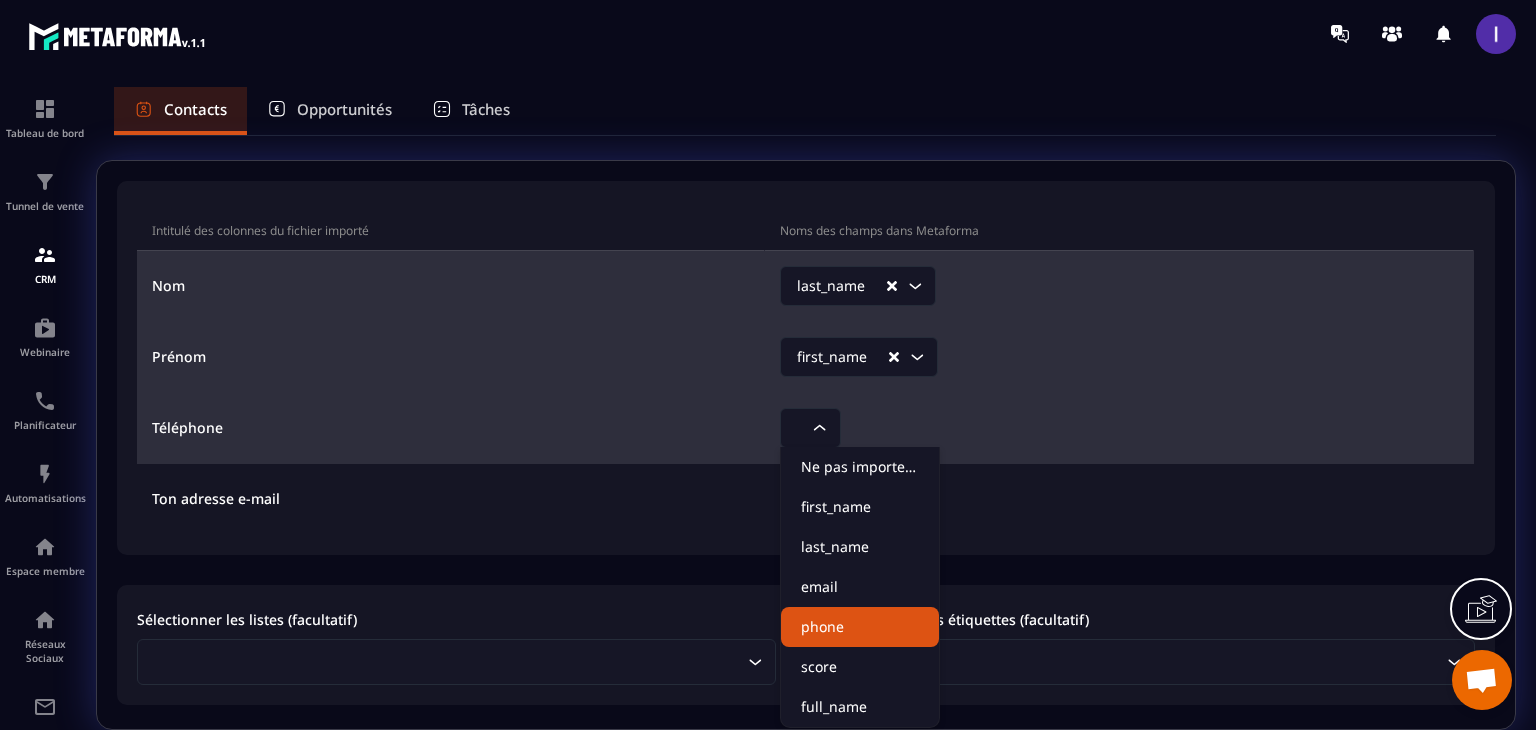 click on "phone" 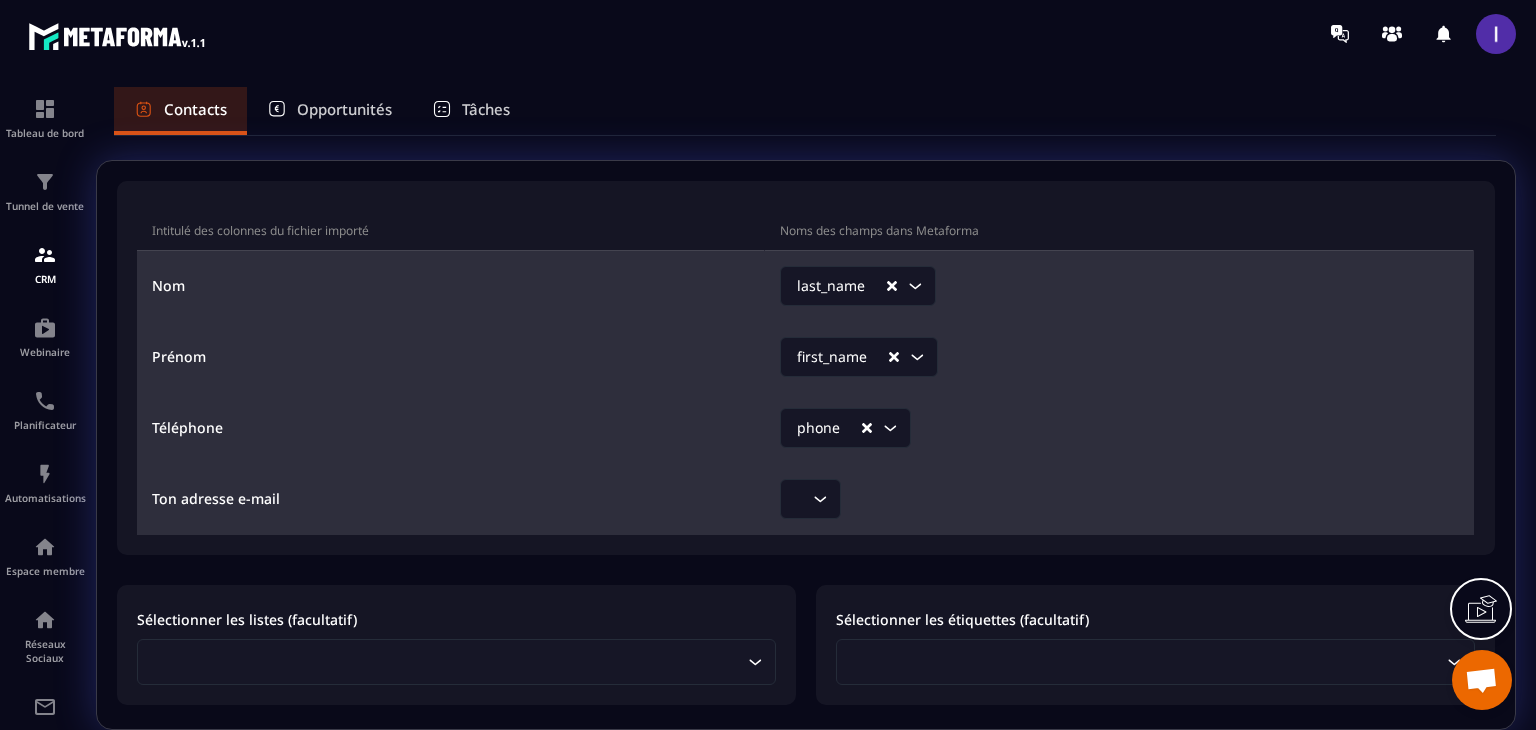 click 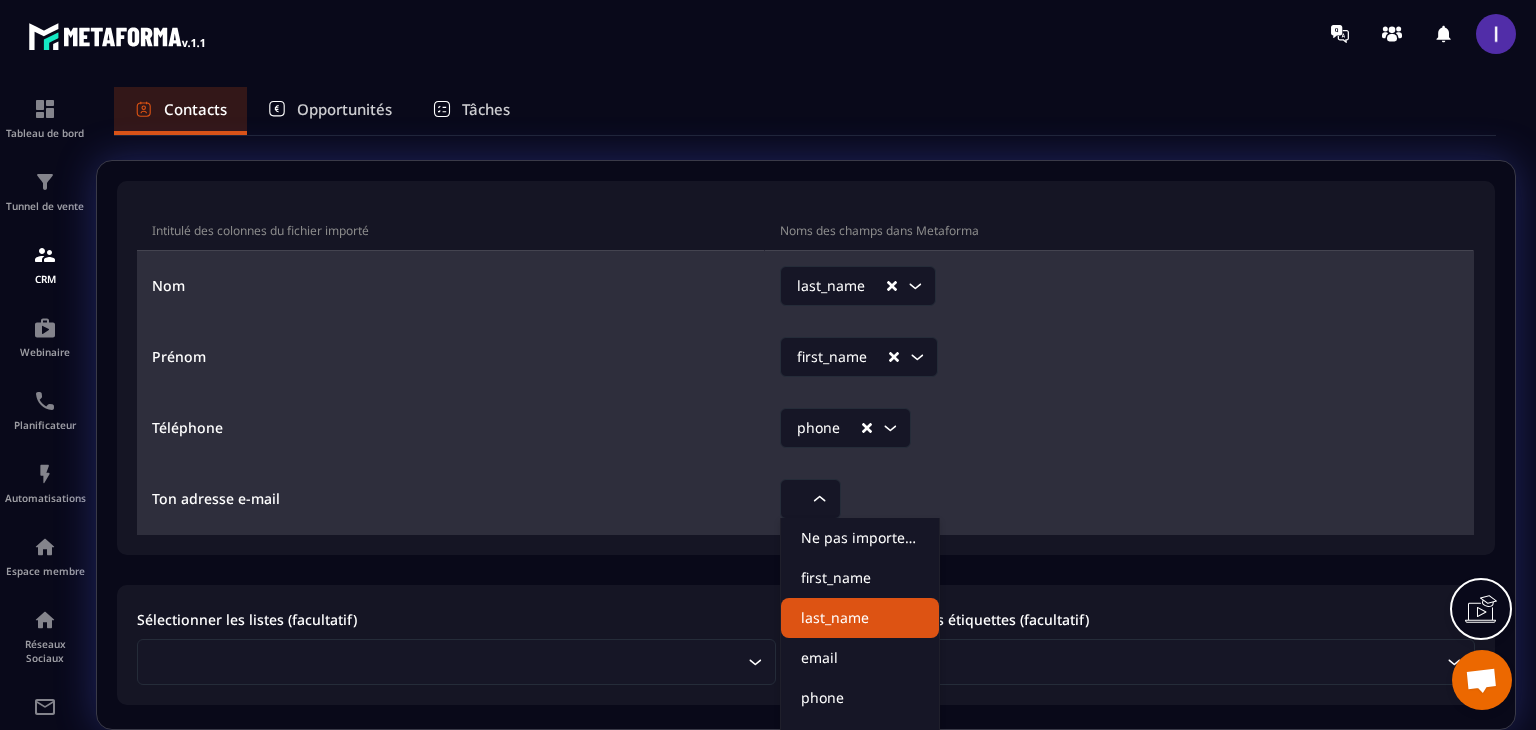 scroll, scrollTop: 92, scrollLeft: 0, axis: vertical 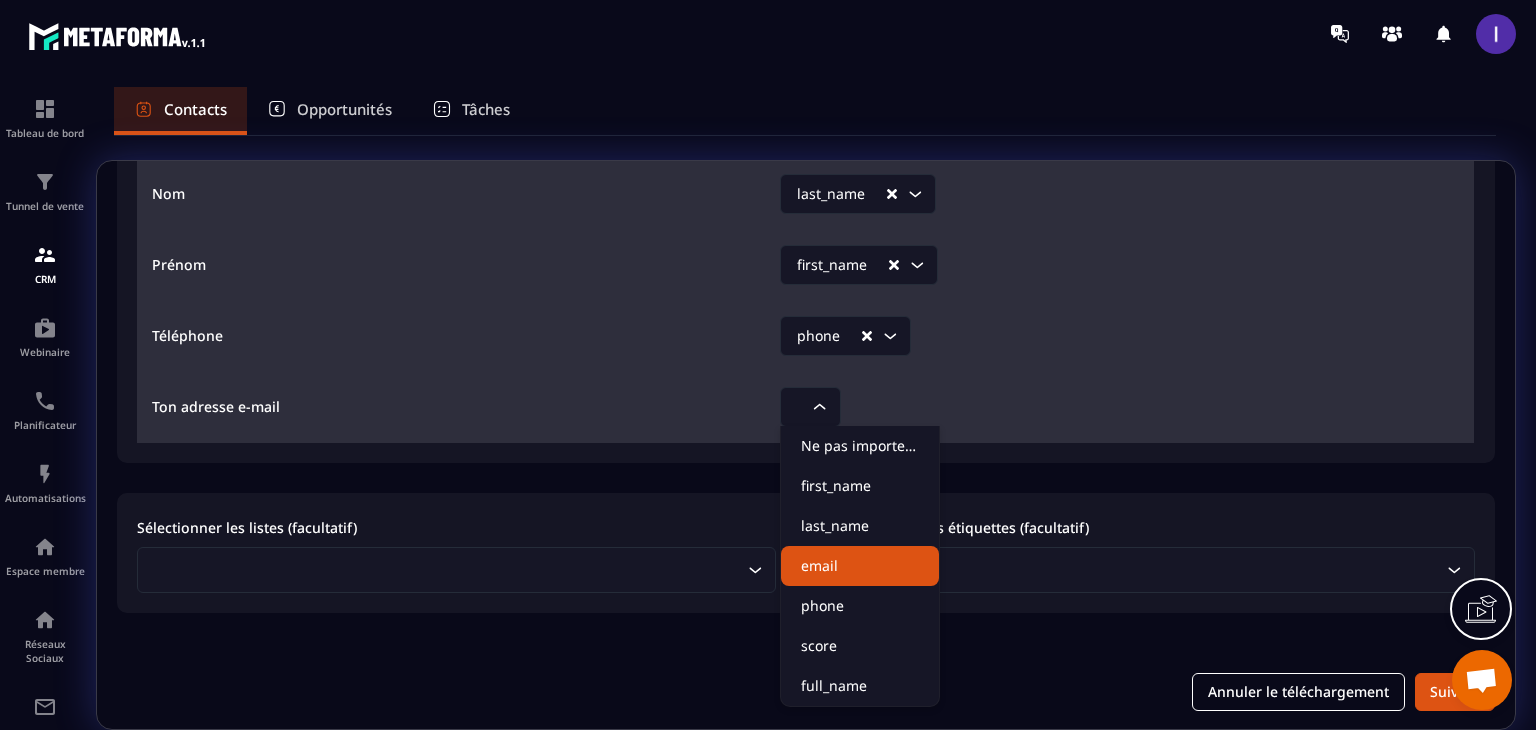 click on "email" 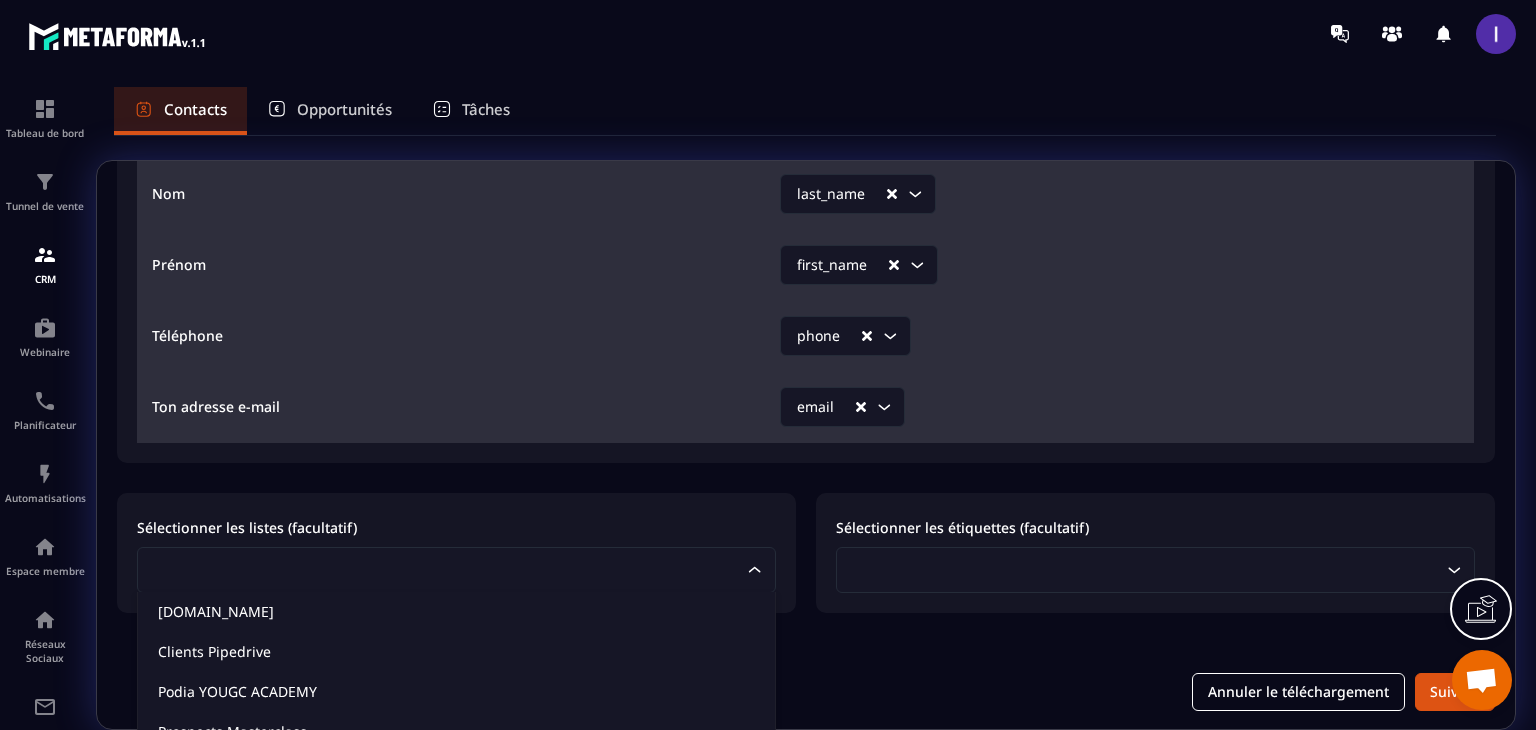 click 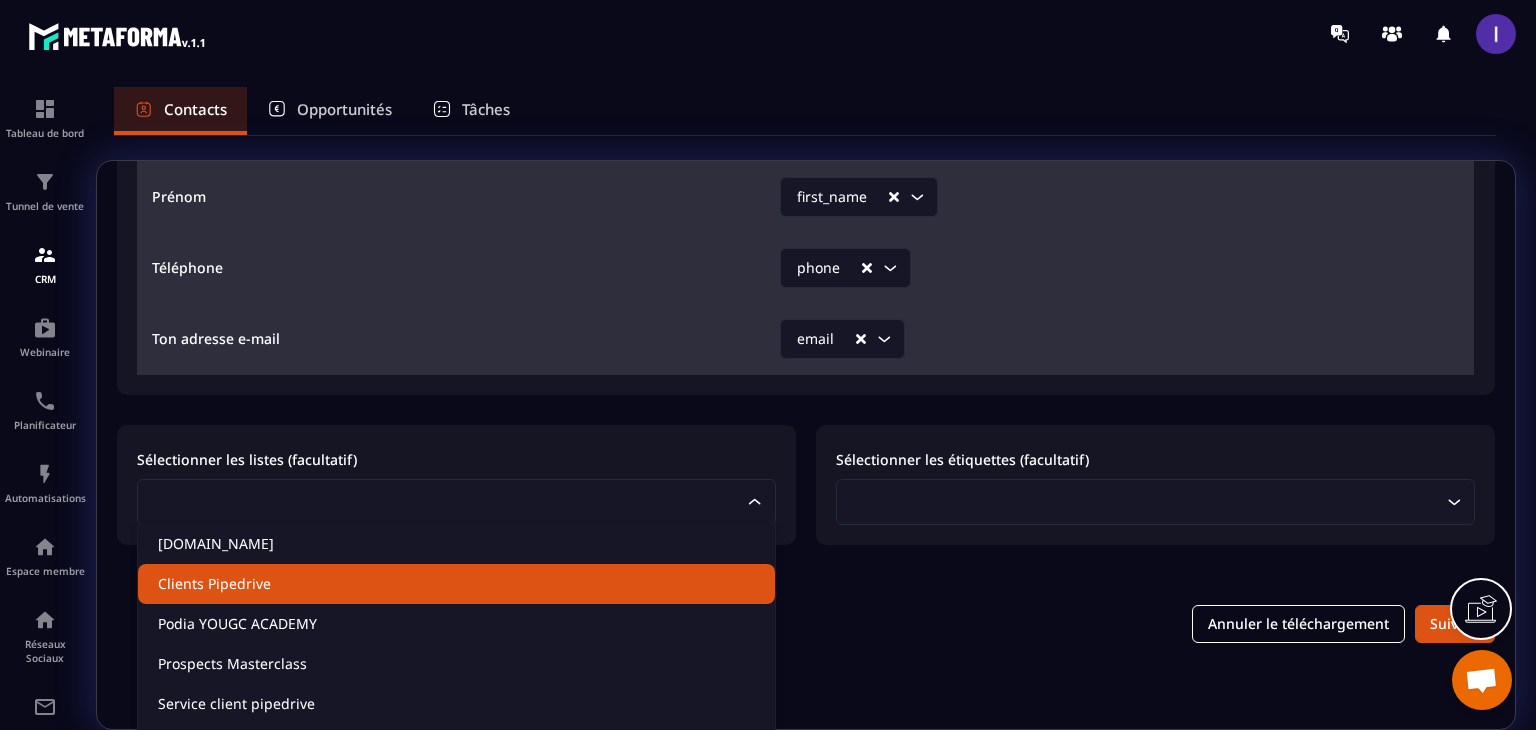 scroll, scrollTop: 194, scrollLeft: 0, axis: vertical 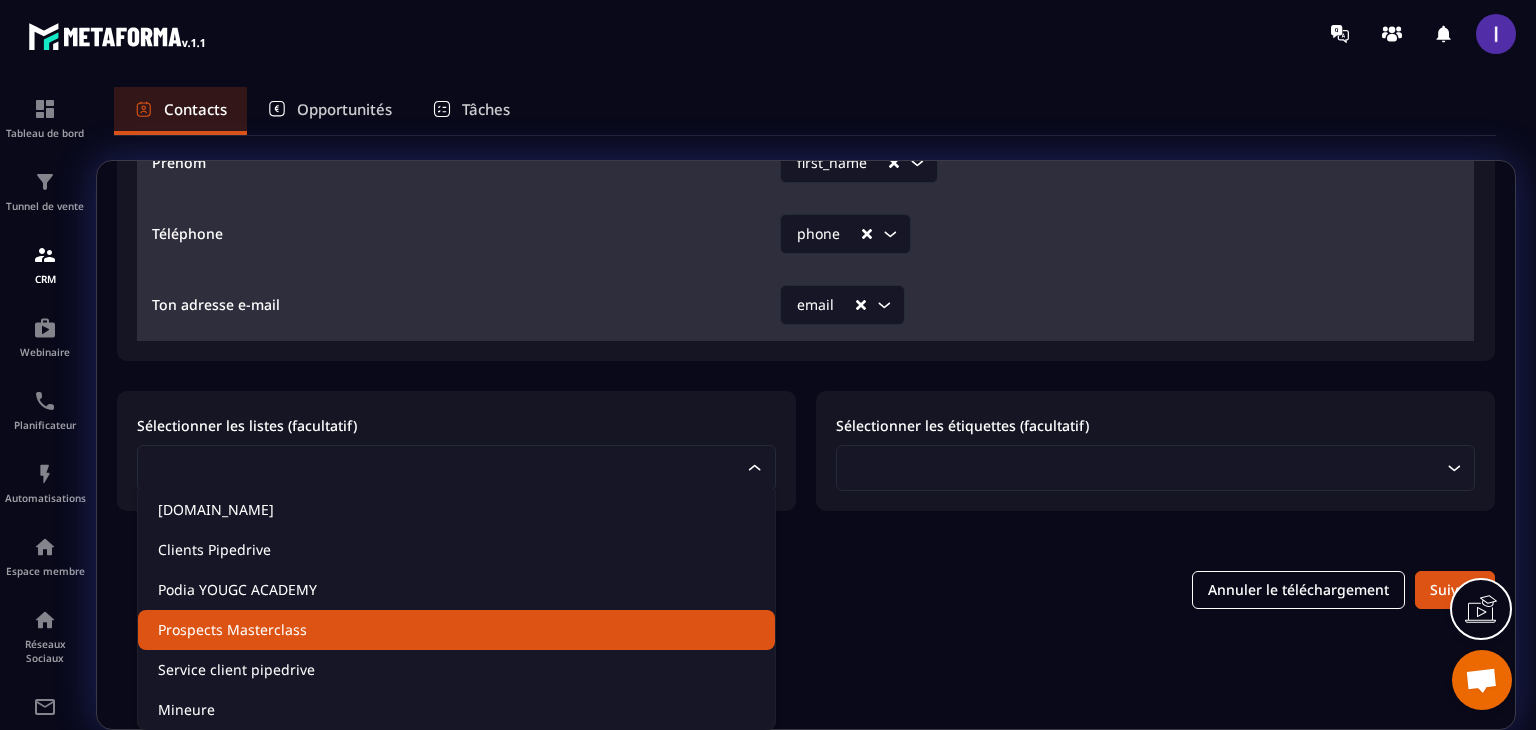 click on "Prospects Masterclass" 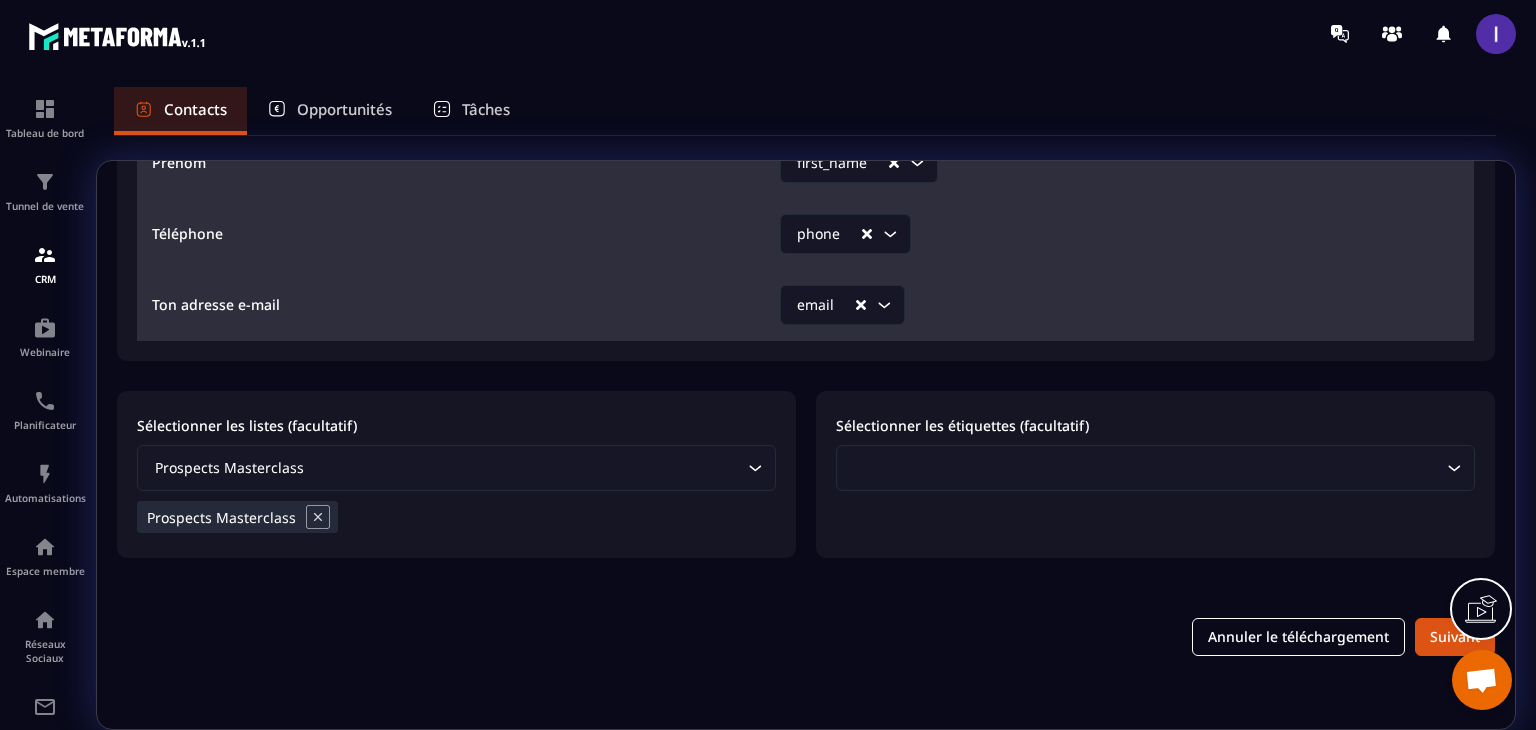 scroll, scrollTop: 139, scrollLeft: 0, axis: vertical 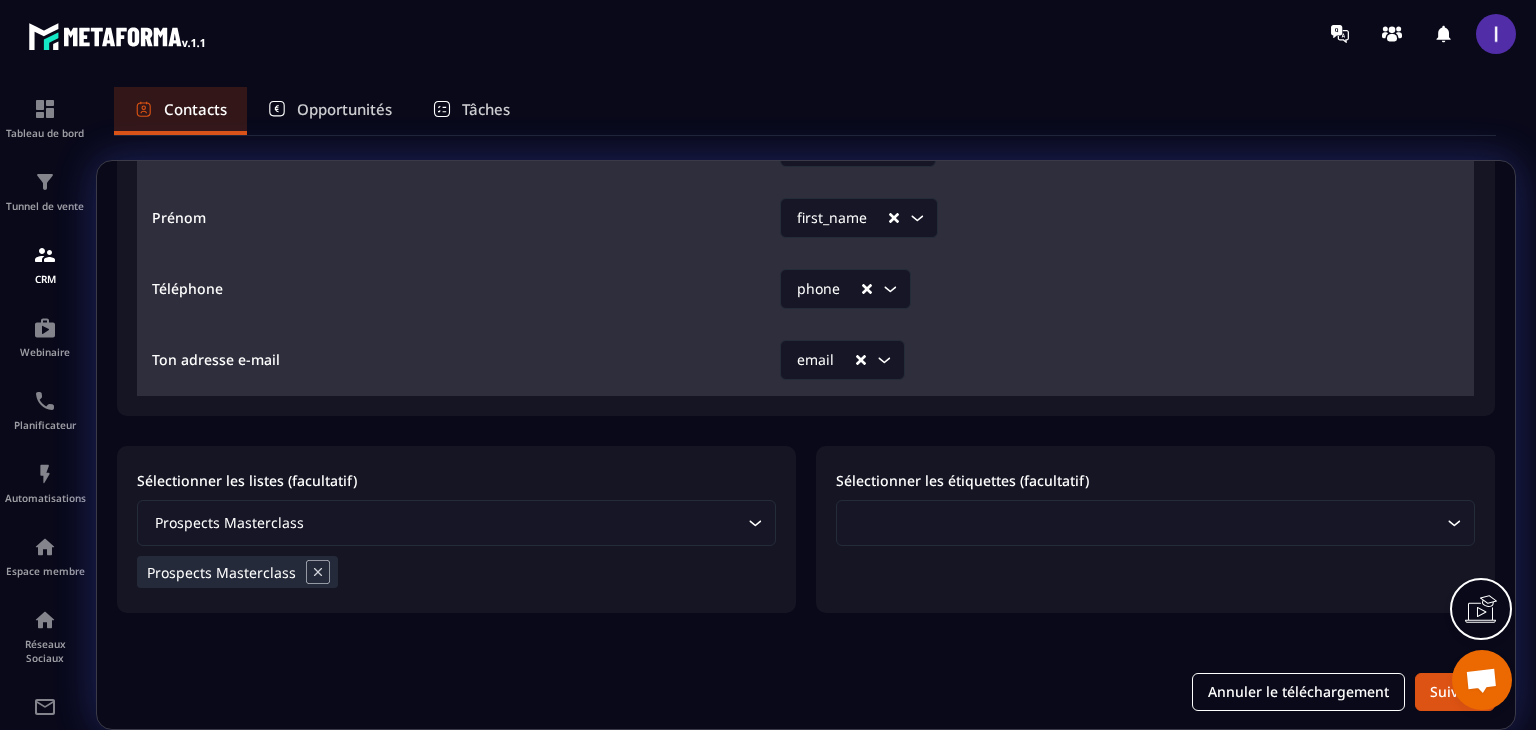 click 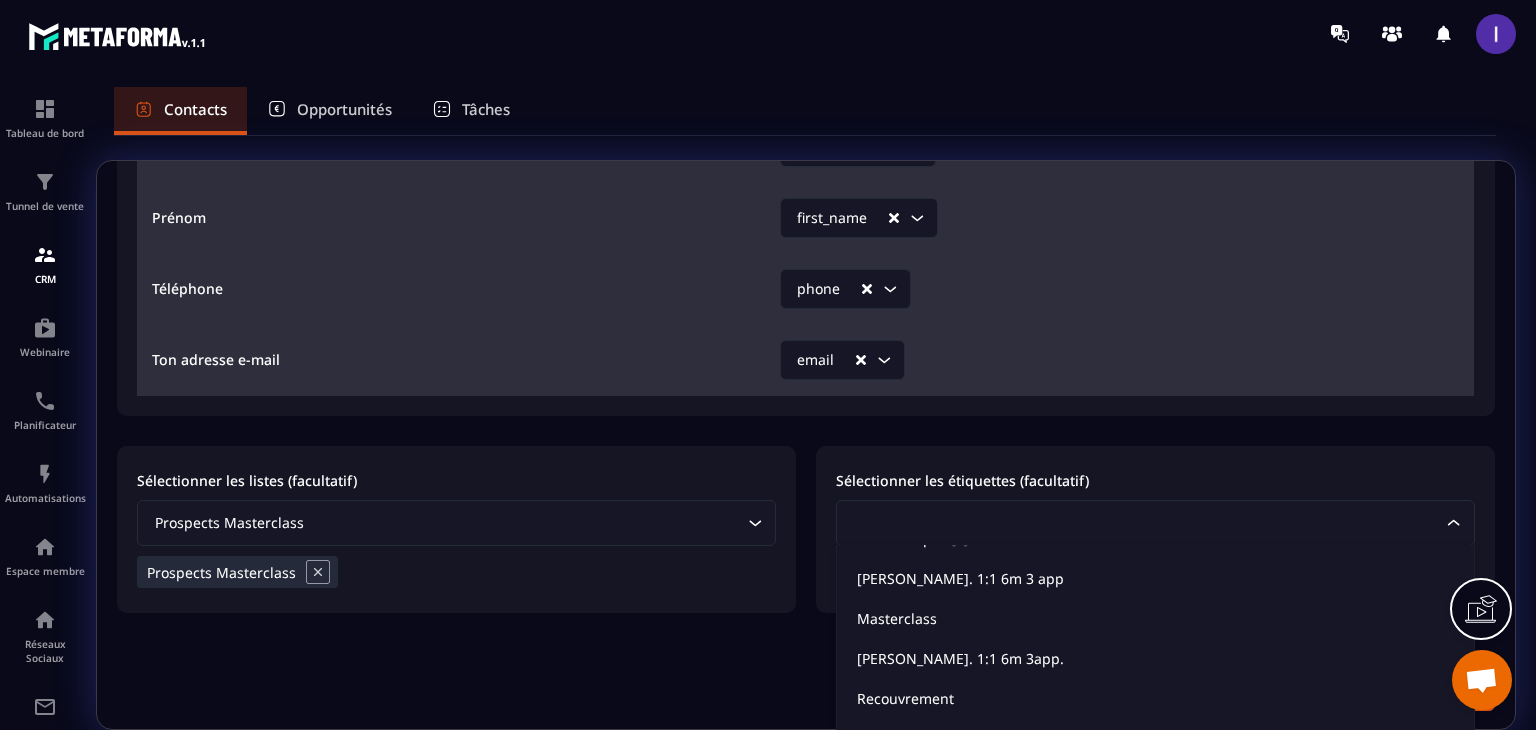 scroll, scrollTop: 500, scrollLeft: 0, axis: vertical 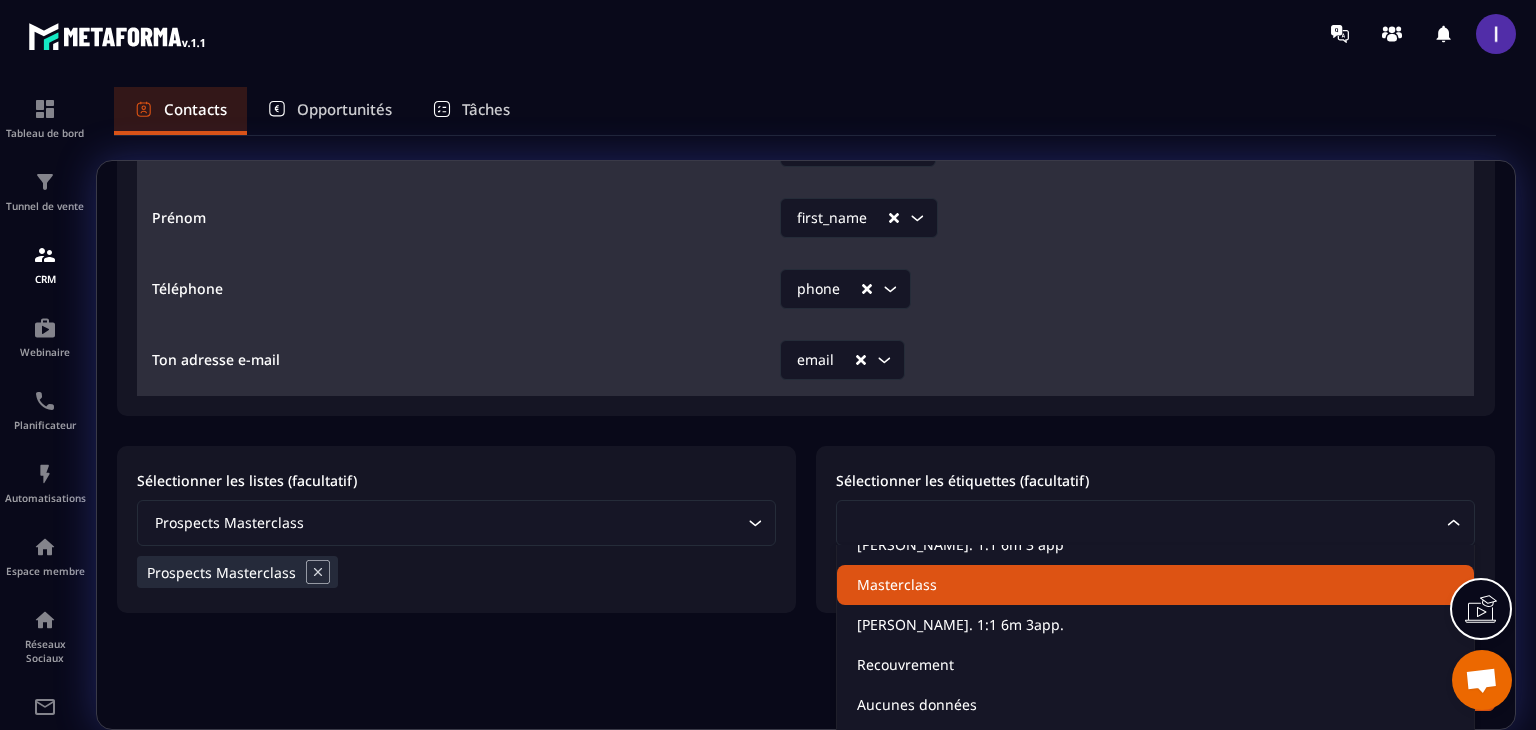 click on "Masterclass" 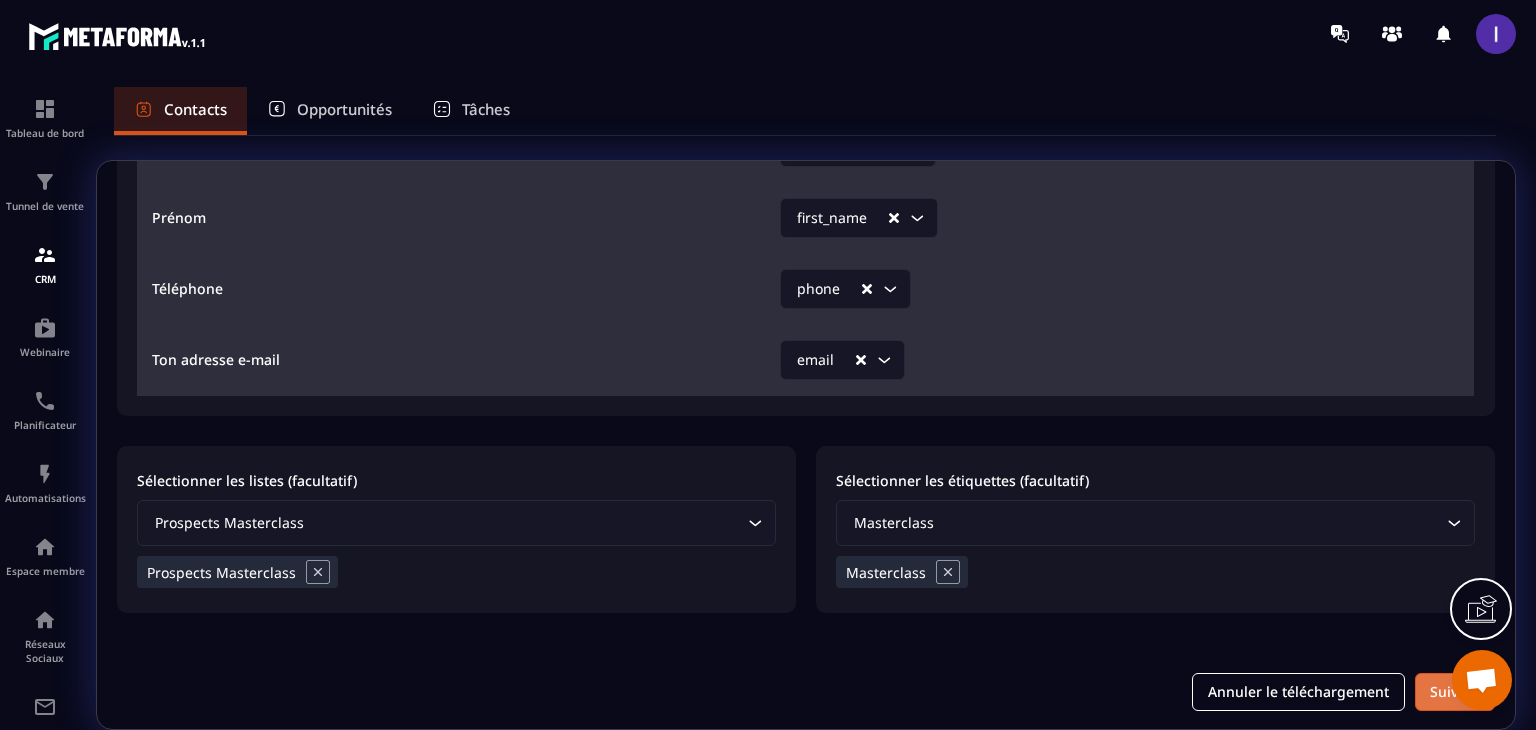 click on "Suivant" at bounding box center (1455, 692) 